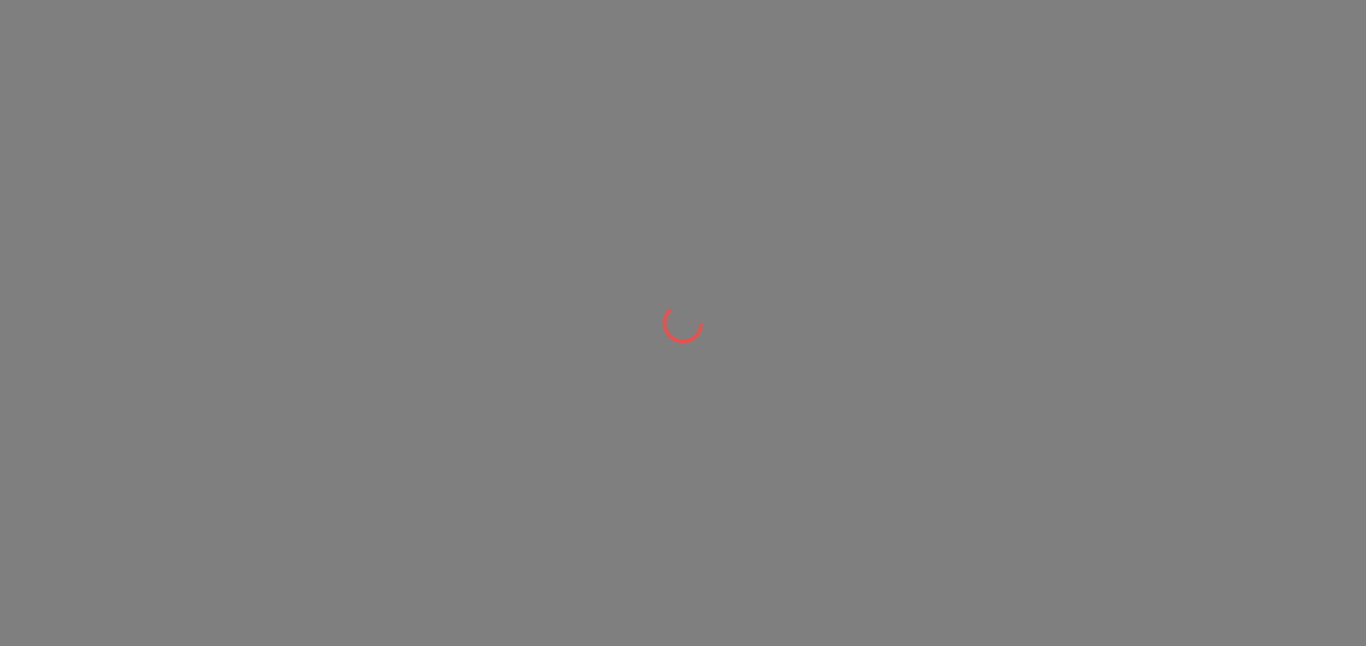 scroll, scrollTop: 0, scrollLeft: 0, axis: both 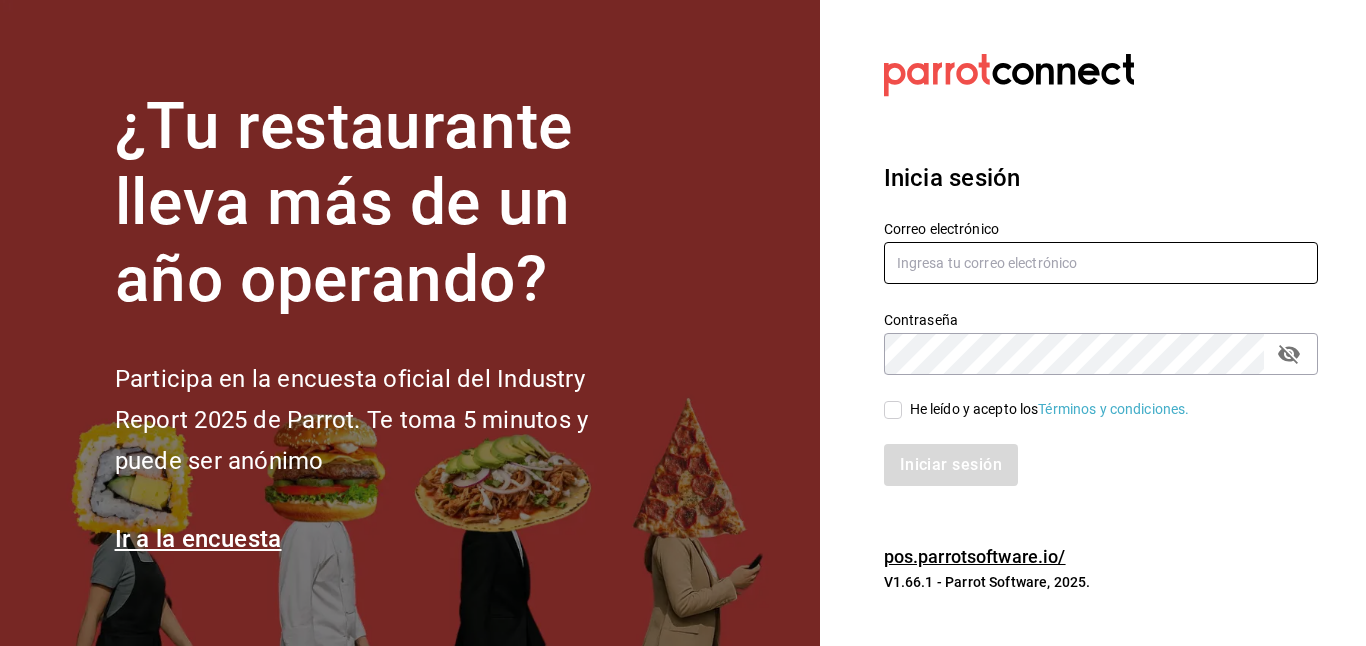 type on "[EMAIL]" 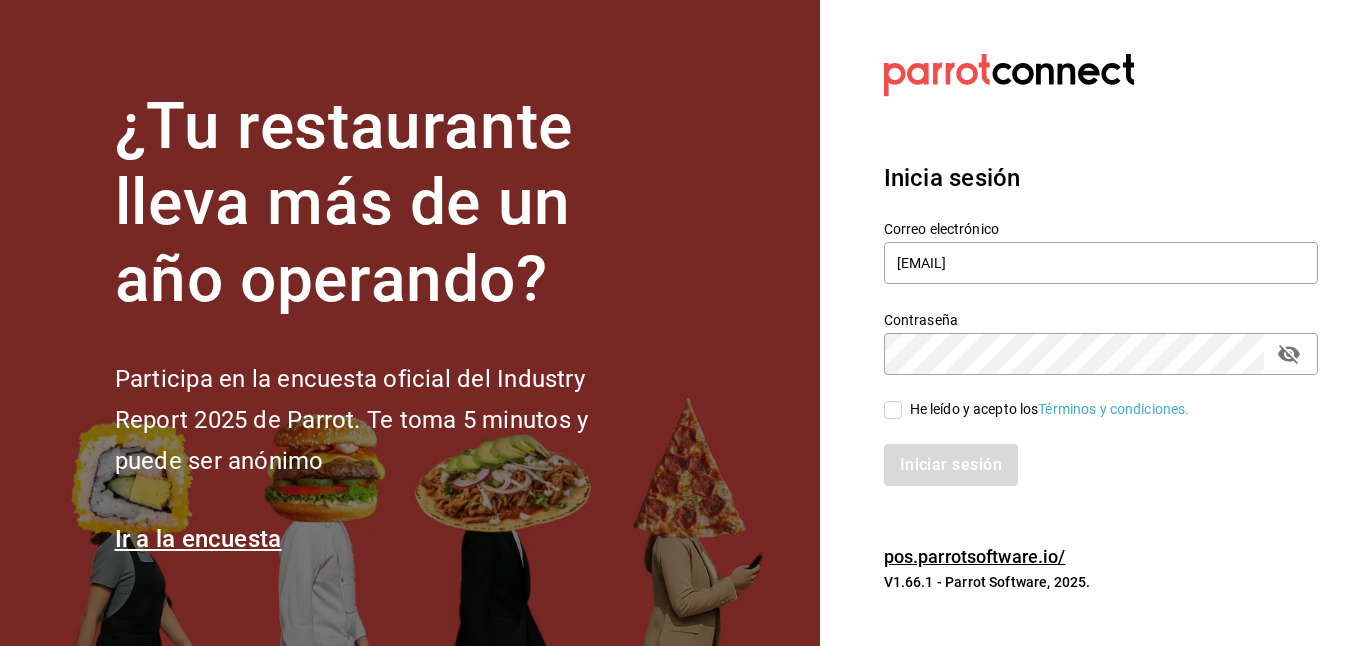 click on "He leído y acepto los  Términos y condiciones." at bounding box center (893, 410) 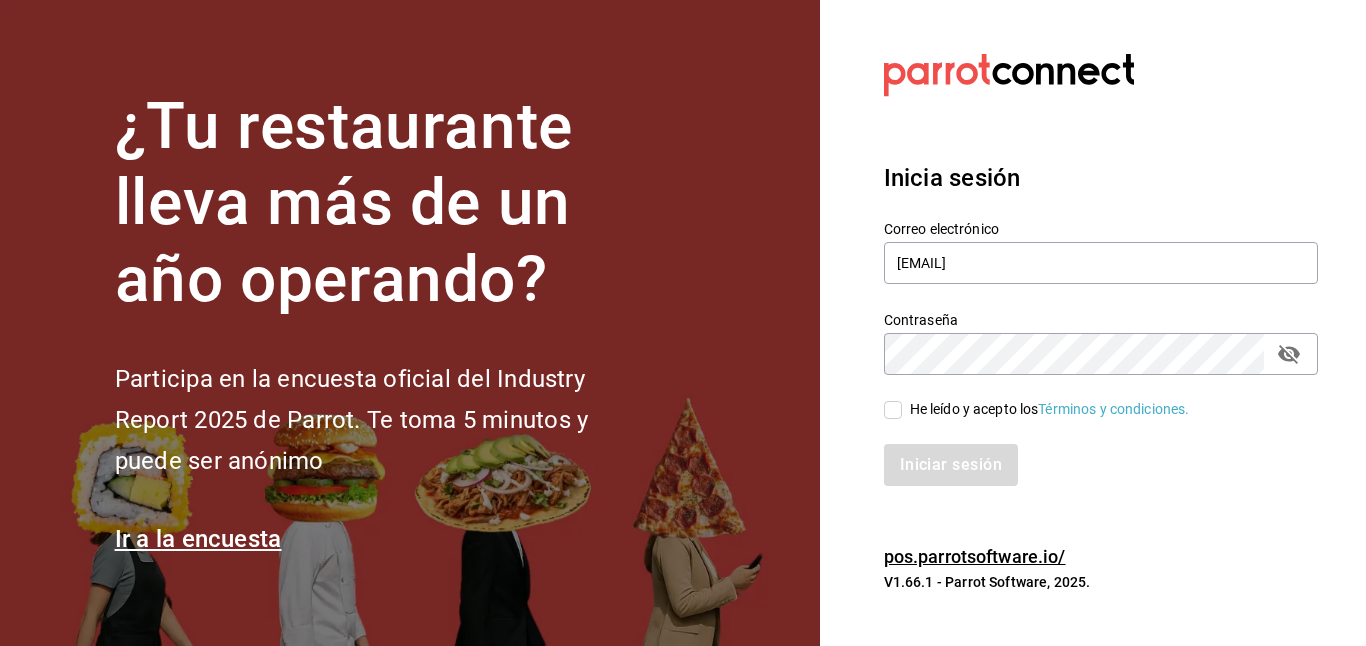 checkbox on "true" 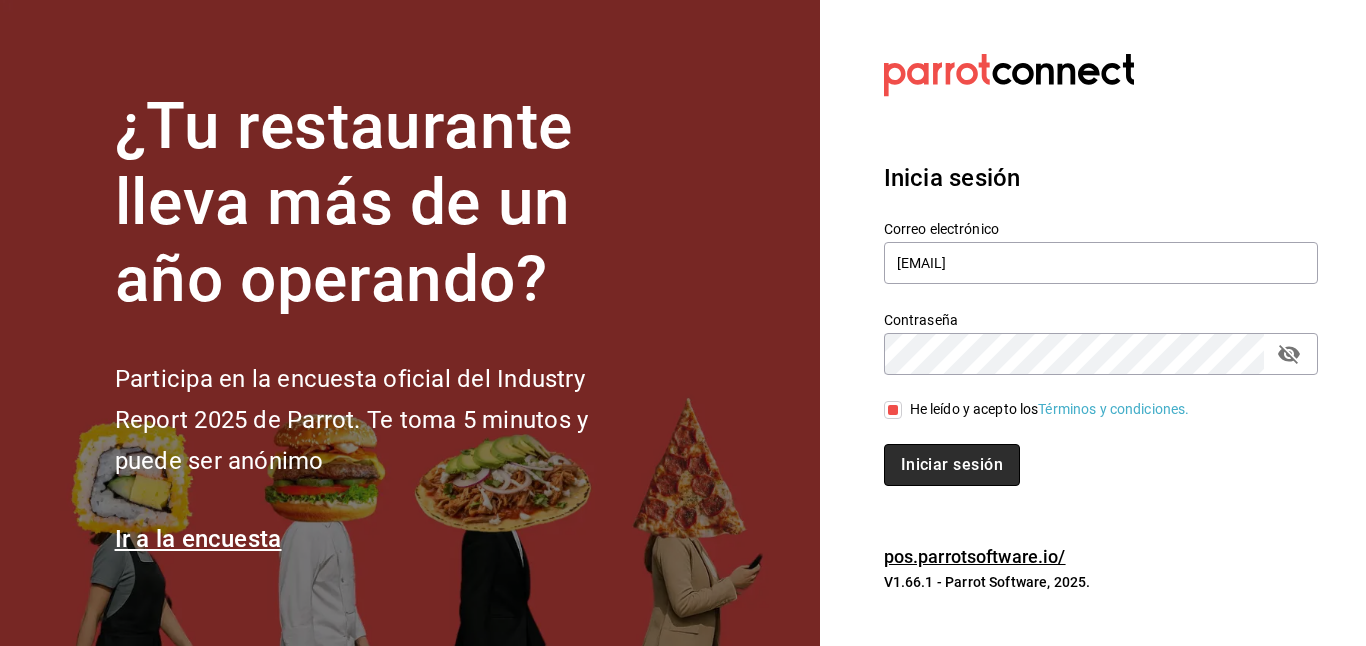 click on "Iniciar sesión" at bounding box center (952, 465) 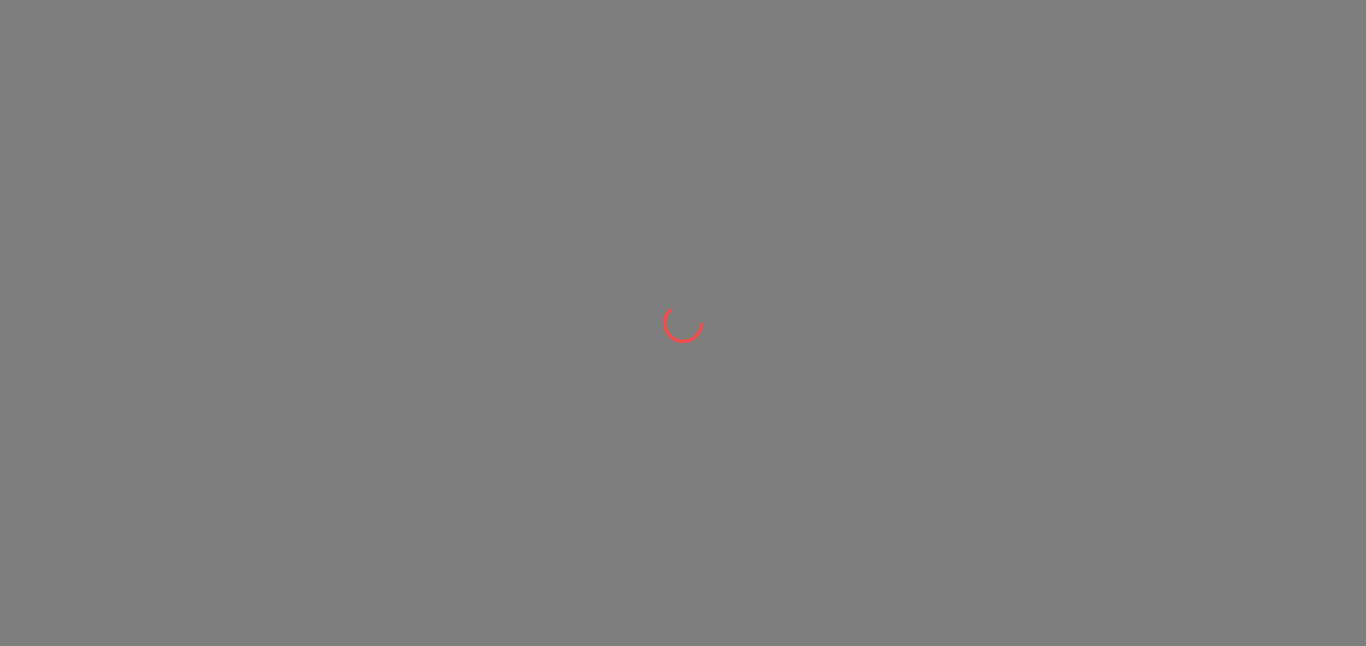 scroll, scrollTop: 0, scrollLeft: 0, axis: both 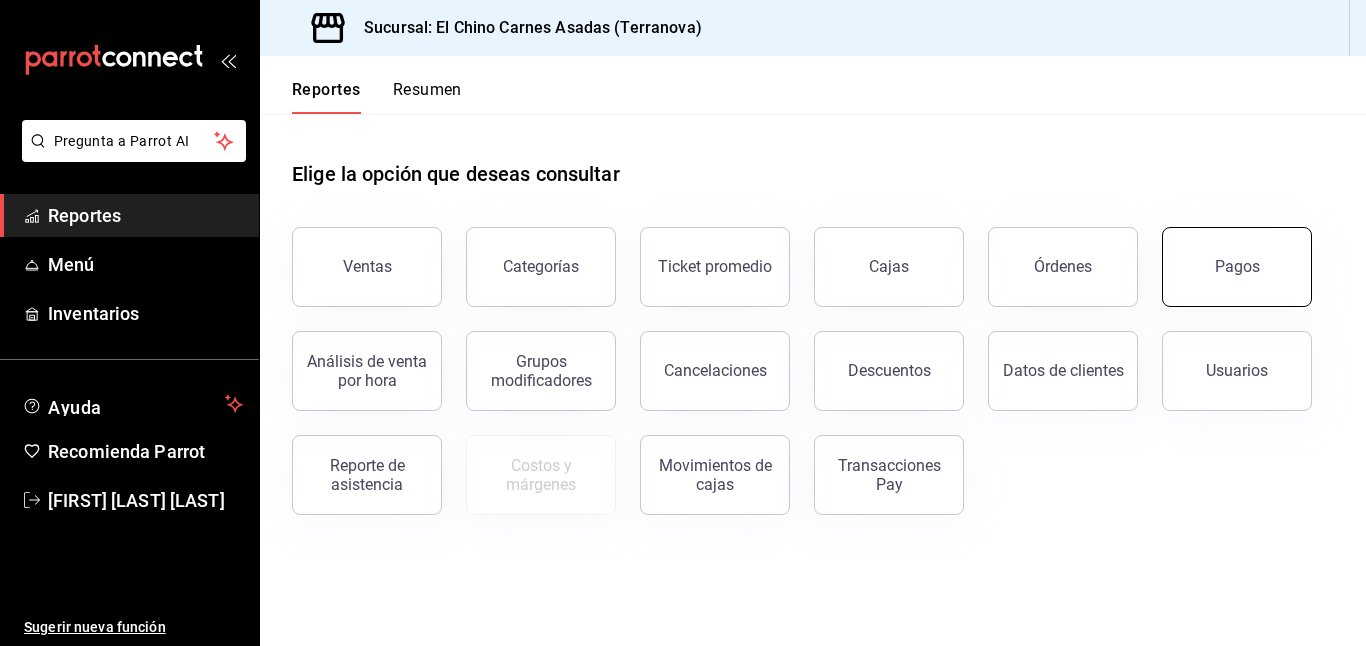 click on "Pagos" at bounding box center [1237, 266] 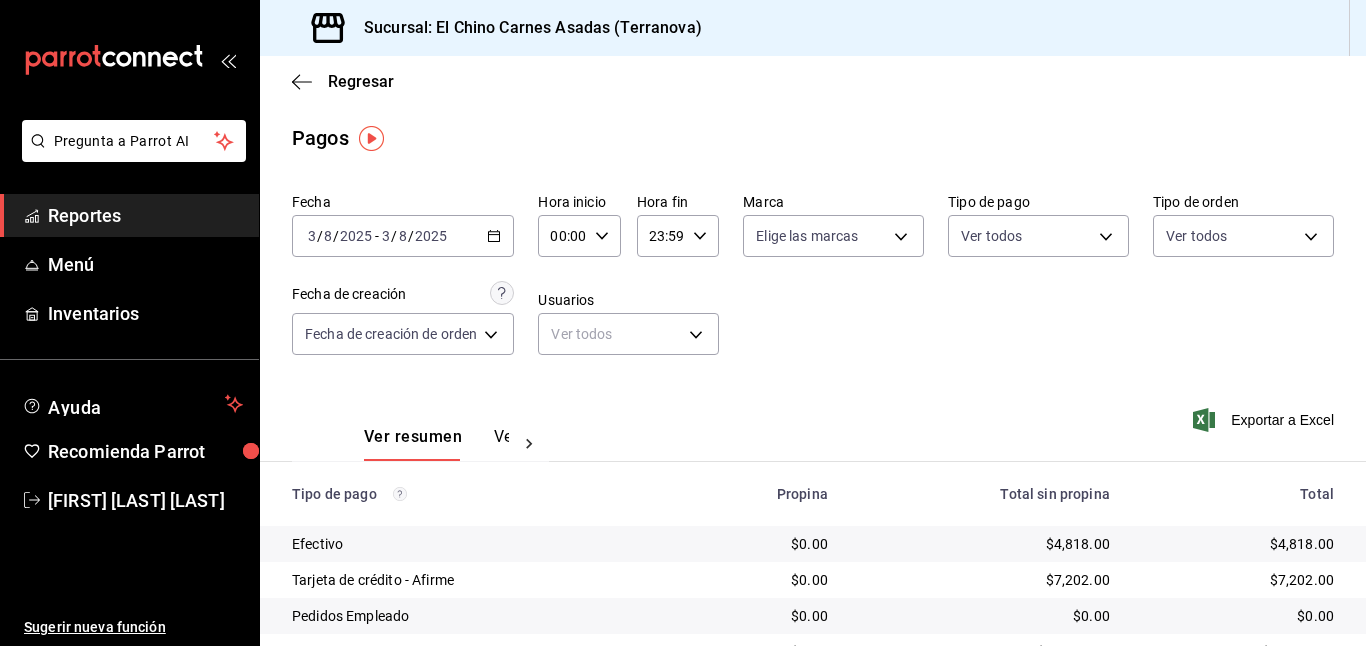 click 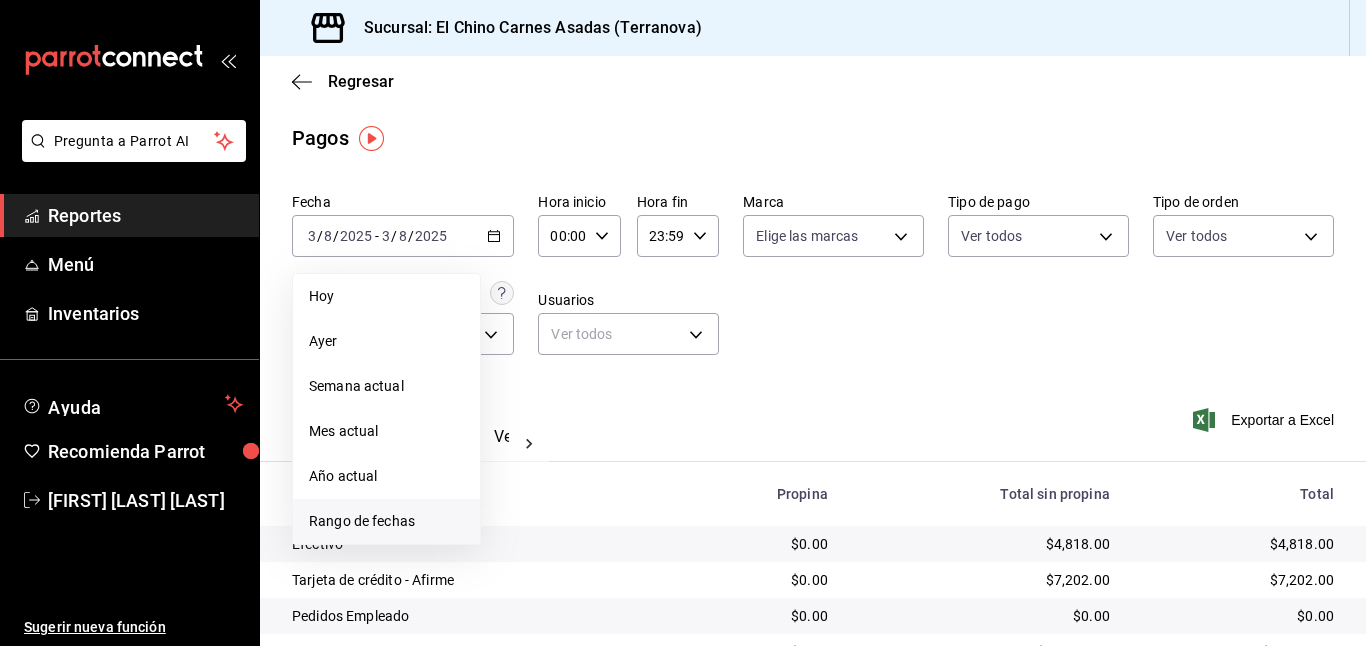 click on "Rango de fechas" at bounding box center (386, 521) 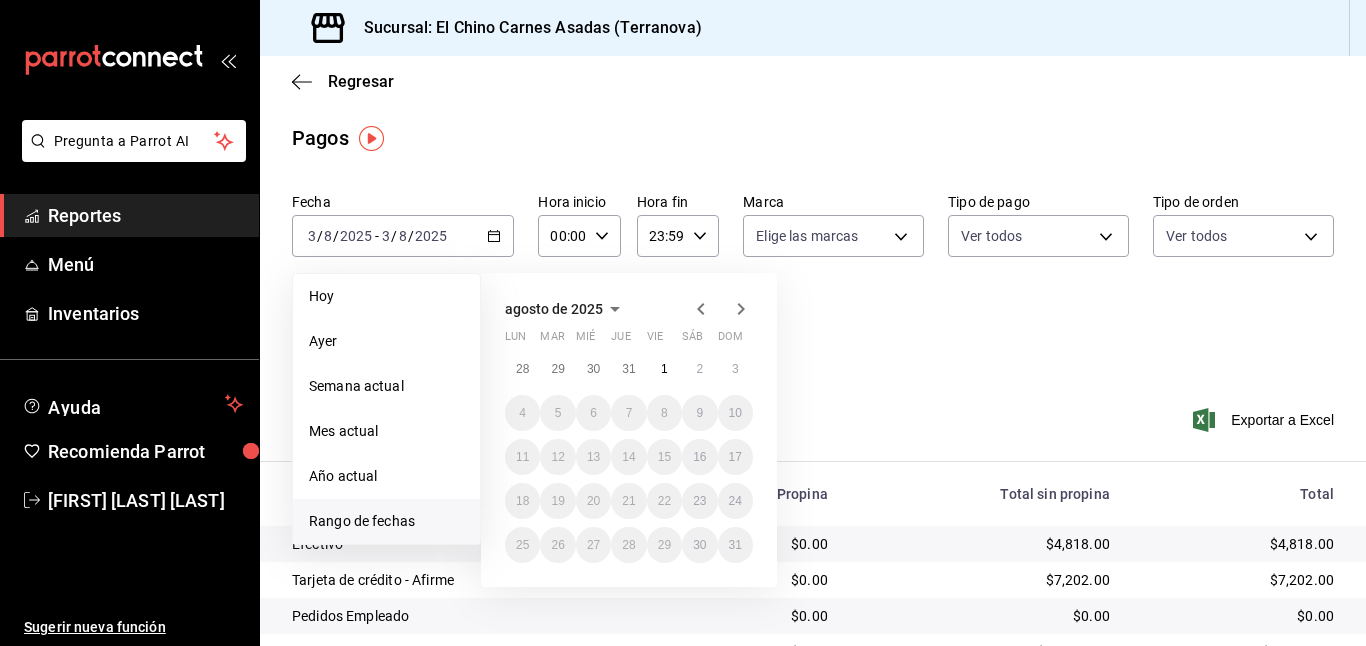 click 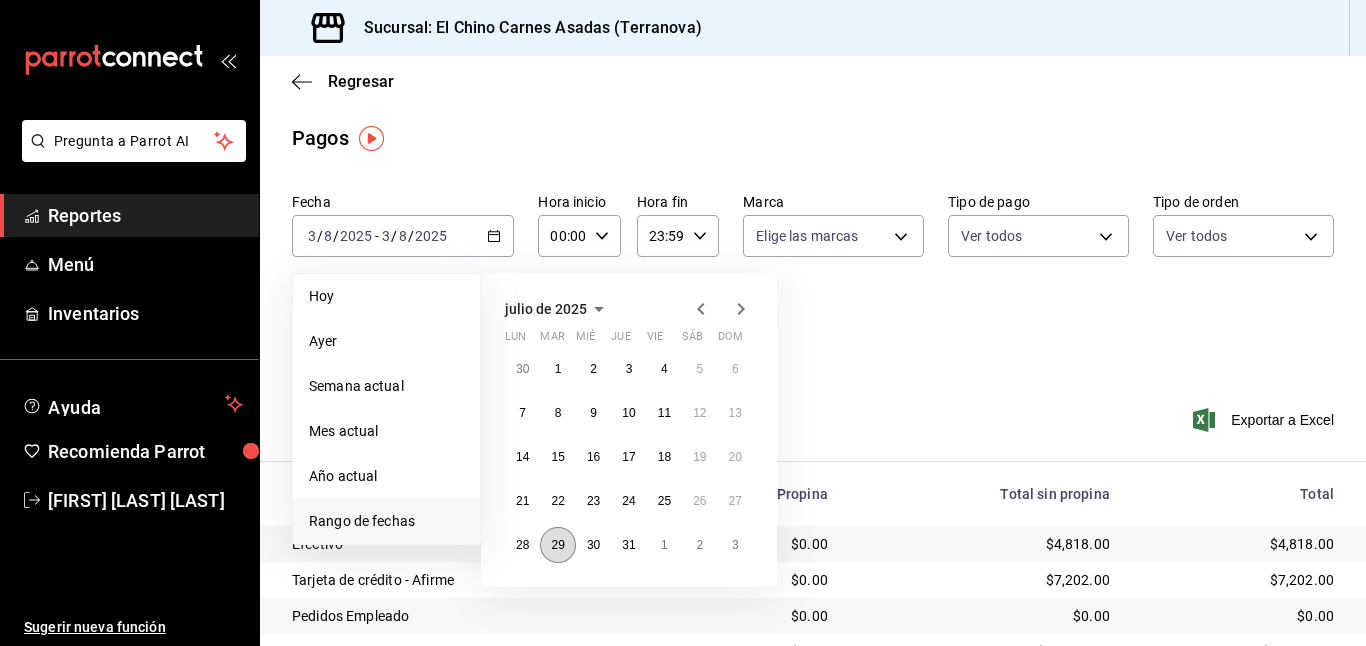 click on "29" at bounding box center (557, 545) 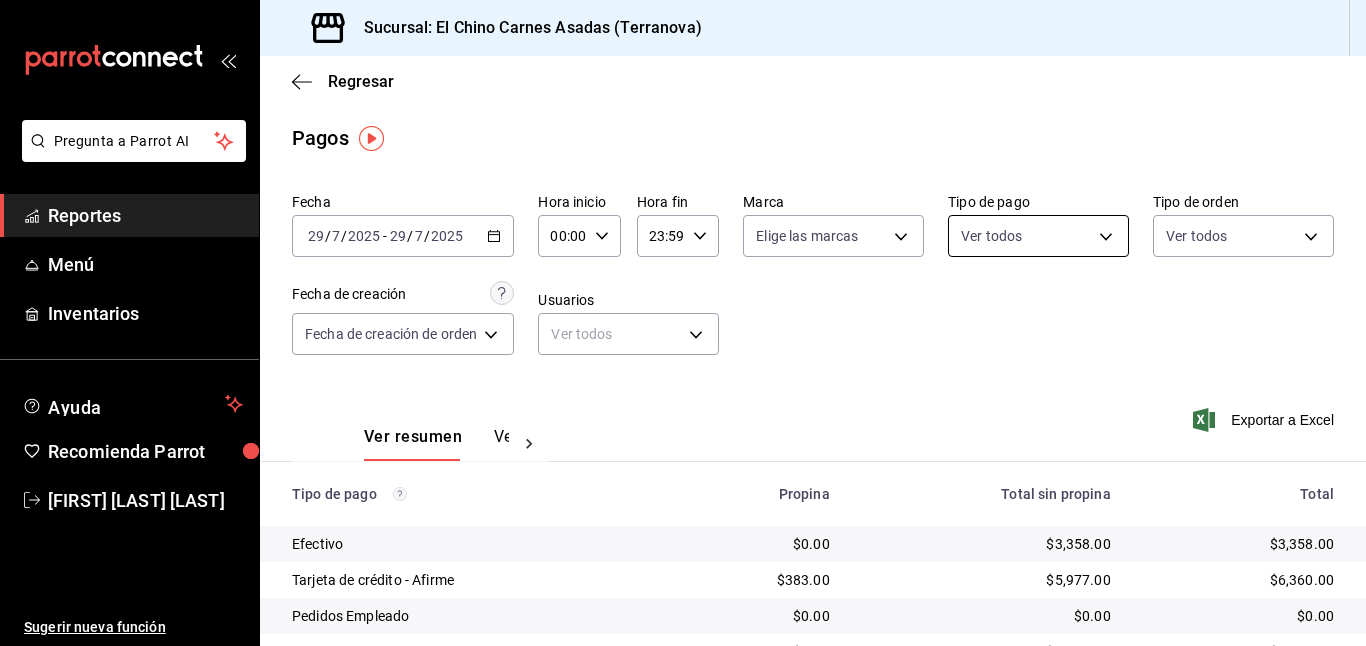 click on "Pregunta a Parrot AI Reportes   Menú   Inventarios   Ayuda Recomienda Parrot   [FIRST] [LAST] [LAST]   Sugerir nueva función   Sucursal: El Chino Carnes Asadas (Terranova) Regresar Pagos Fecha [DATE] [DATE] - [DATE] [DATE] Hora inicio 00:00 Hora inicio Hora fin 23:59 Hora fin Marca Elige las marcas Tipo de pago Ver todos Tipo de orden Ver todos Fecha de creación   Fecha de creación de orden ORDER Usuarios Ver todos null Ver resumen Ver pagos Exportar a Excel Tipo de pago   Propina Total sin propina Total Efectivo $0.00 $3,358.00 $3,358.00 Tarjeta de crédito - Afirme $383.00 $5,977.00 $6,360.00 Pedidos Empleado $0.00 $0.00 $0.00 Uber Eats $0.00 $6,604.00 $6,604.00 Rappi $0.00 $0.00 $0.00 Pay $0.00 $0.00 $0.00 Total $383.00 $15,939.00 $16,322.00 Pregunta a Parrot AI Reportes   Menú   Inventarios   Ayuda Recomienda Parrot   [FIRST] [LAST] [LAST]   Sugerir nueva función   GANA 1 MES GRATIS EN TU SUSCRIPCIÓN AQUÍ Ver video tutorial Ir a video Visitar centro de ayuda ([PHONE])" at bounding box center [683, 323] 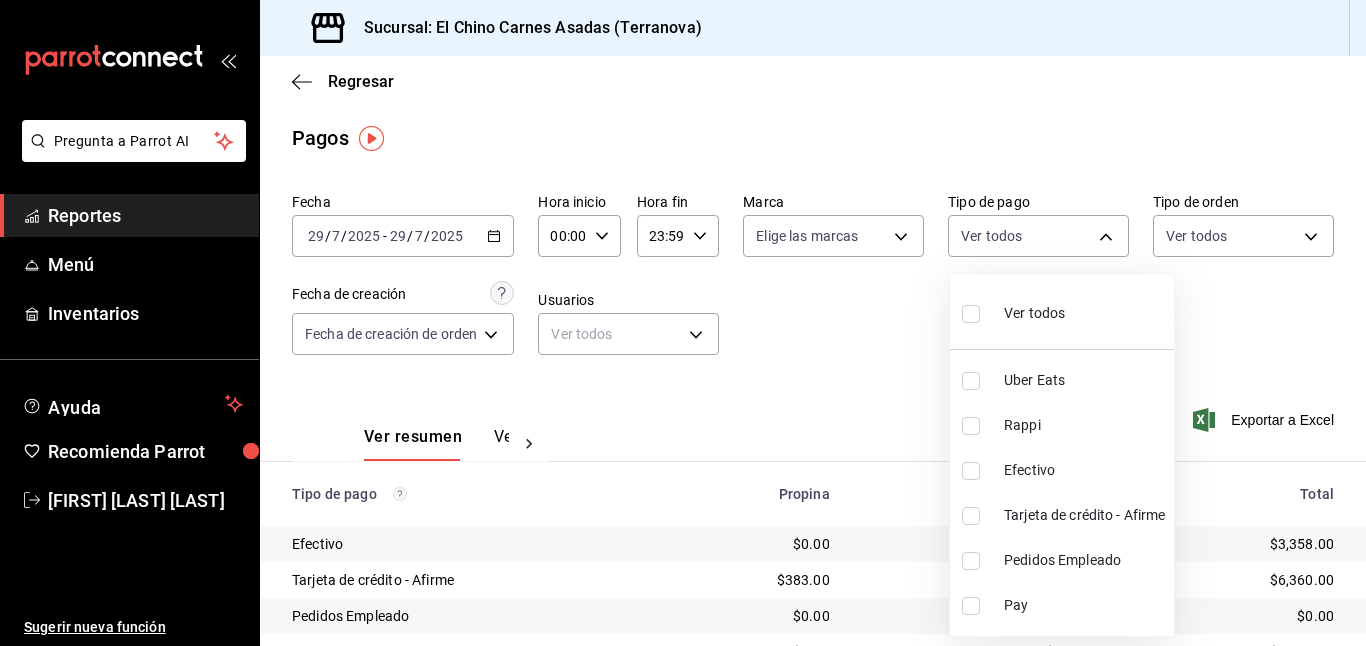 click on "Ver todos" at bounding box center [1034, 313] 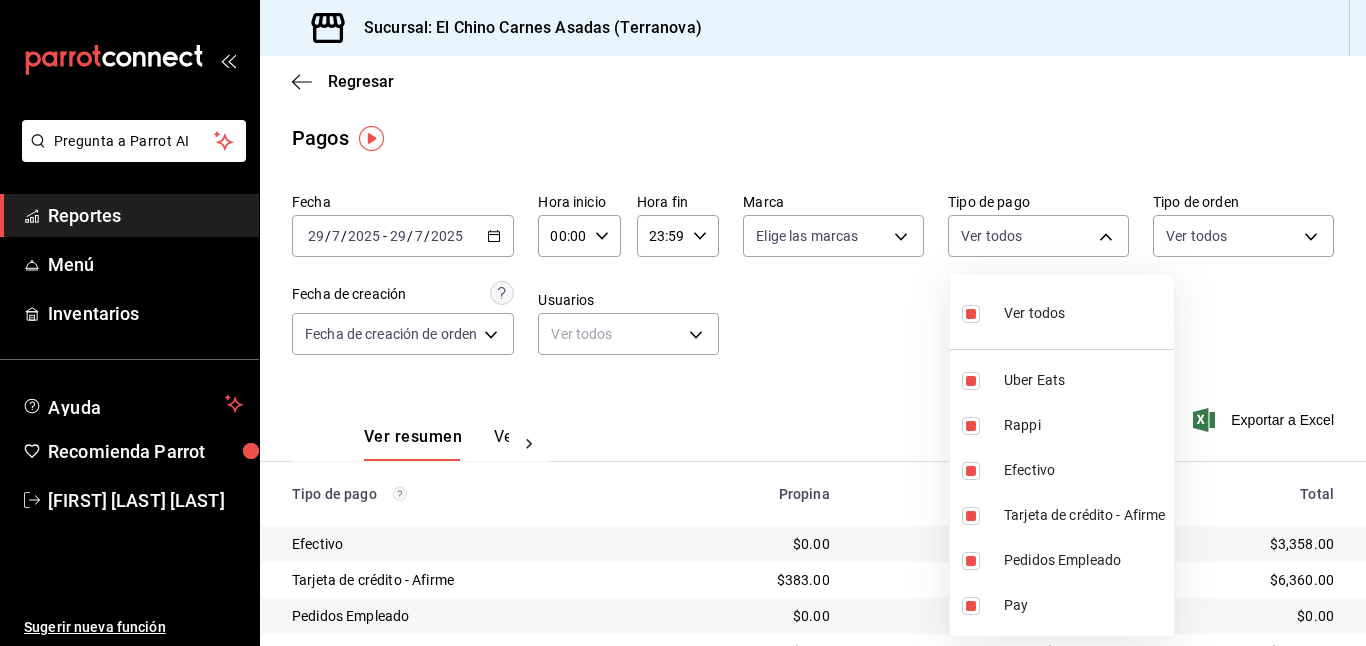 click on "Ver todos" at bounding box center (1034, 313) 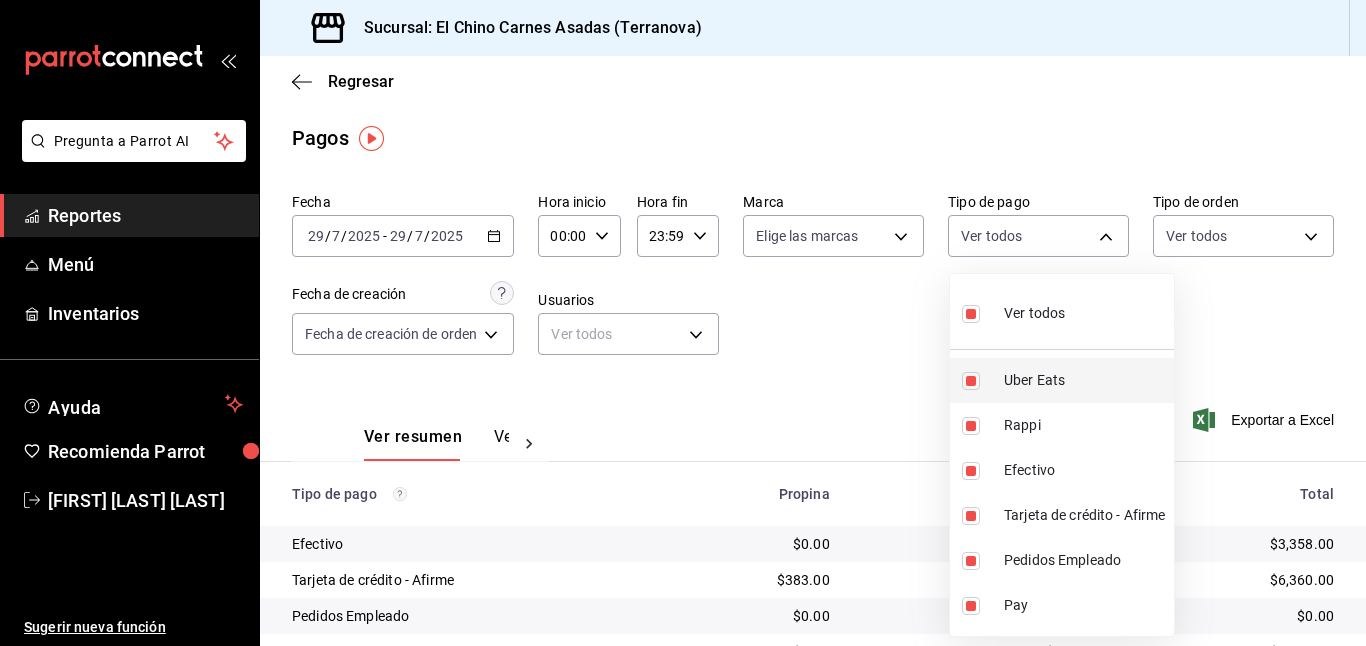type 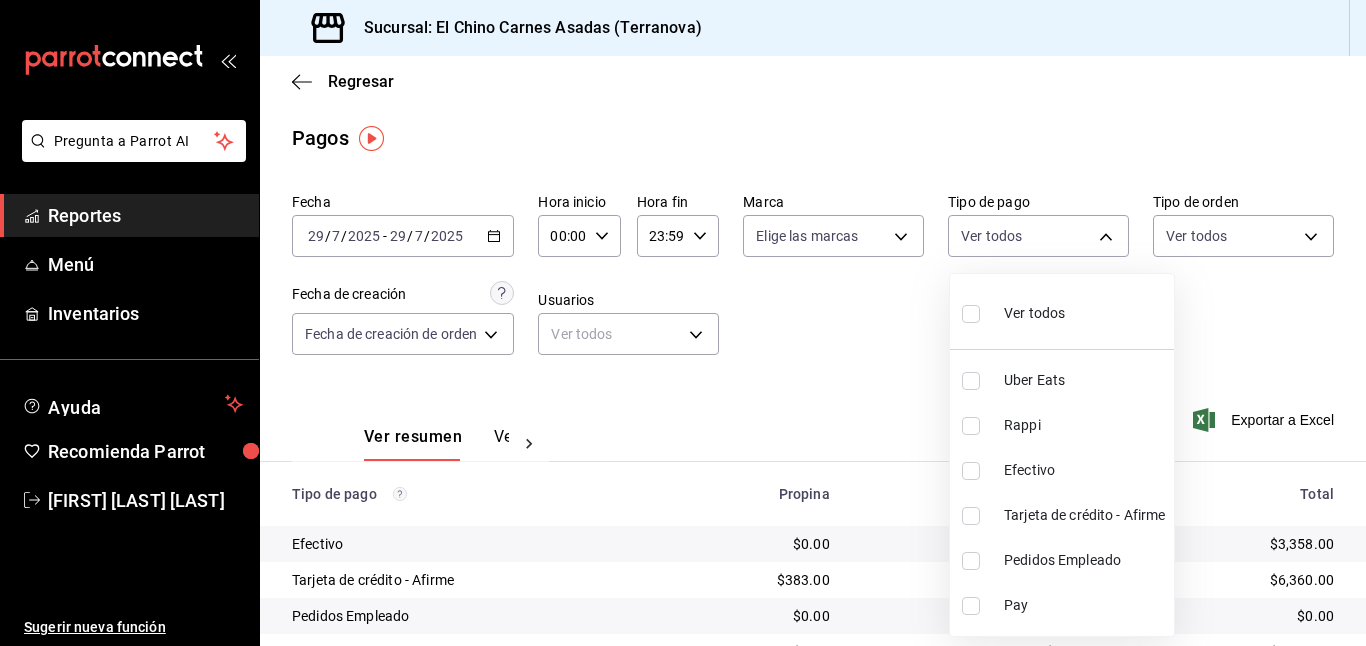 click at bounding box center [971, 516] 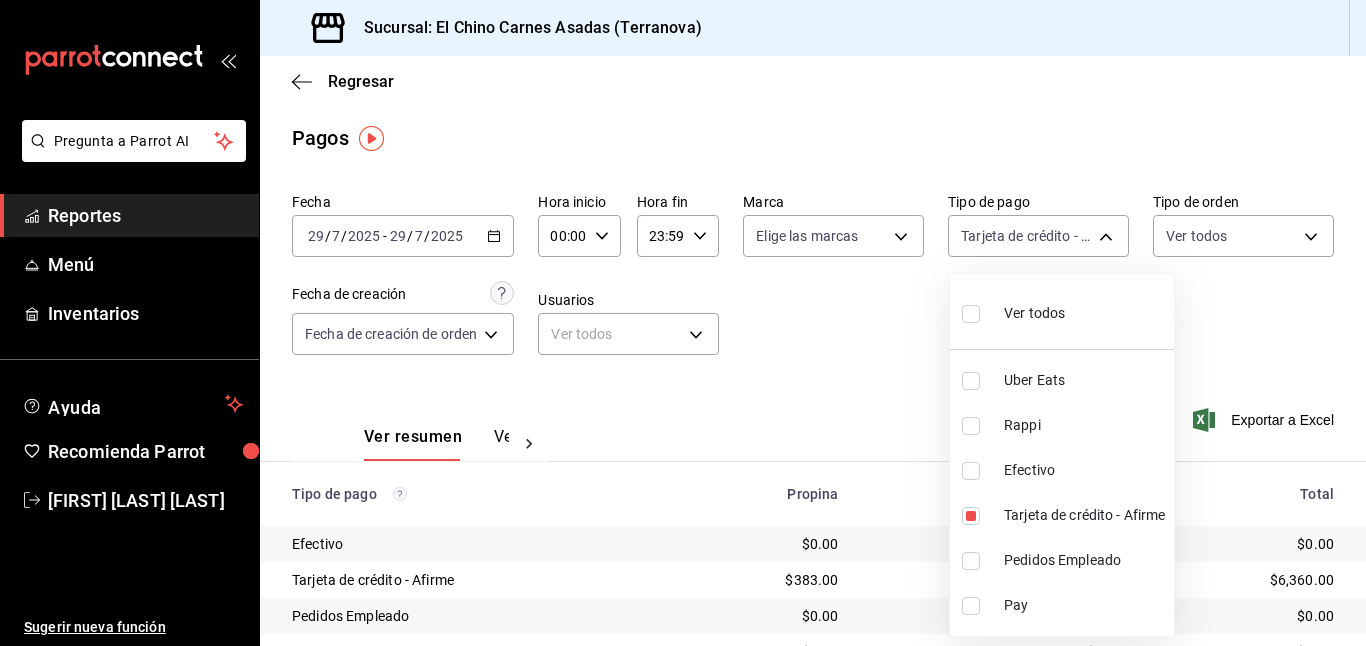 click at bounding box center [683, 323] 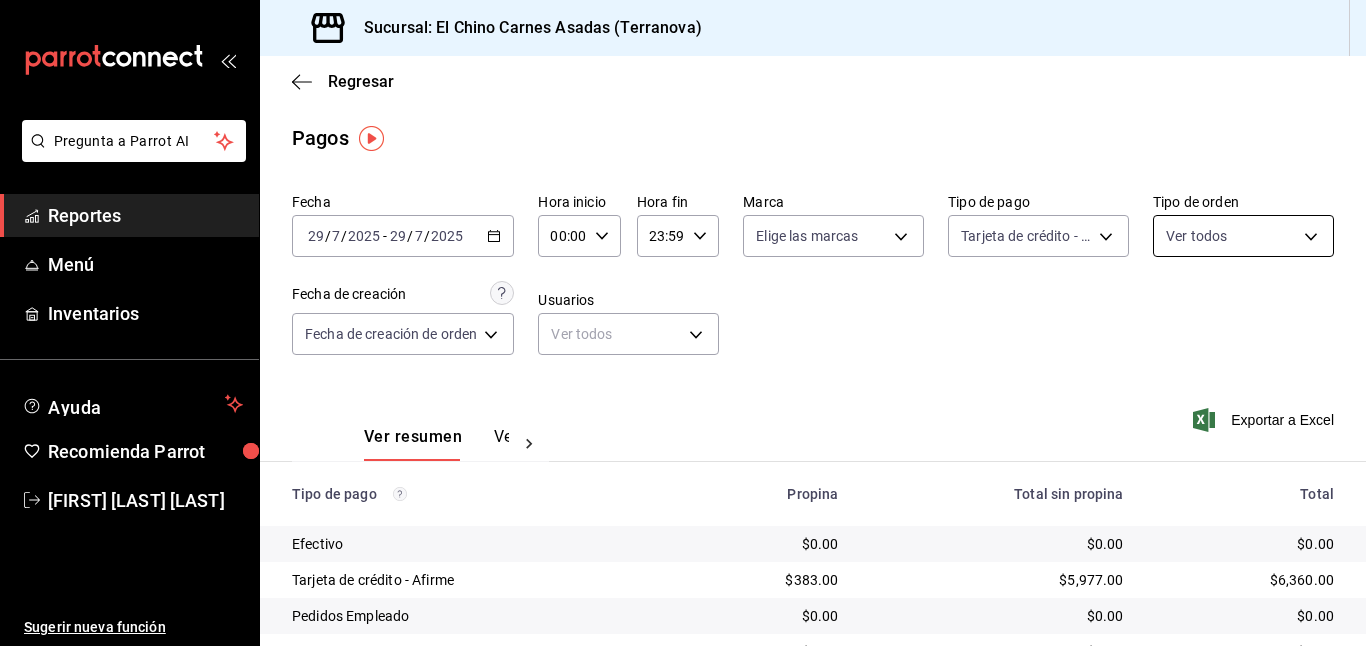 click on "Pregunta a Parrot AI Reportes   Menú   Inventarios   Ayuda Recomienda Parrot   [FIRST] [LAST] [LAST]   Sugerir nueva función   Sucursal: El Chino Carnes Asadas (Terranova) Regresar Pagos Fecha [DATE] [DATE] - [DATE] [DATE] Hora inicio 00:00 Hora inicio Hora fin 23:59 Hora fin Marca Elige las marcas Tipo de pago Tarjeta de crédito - Afirme [UUID] Tipo de orden Ver todos Fecha de creación   Fecha de creación de orden ORDER Usuarios Ver todos null Ver resumen Ver pagos Exportar a Excel Tipo de pago   Propina Total sin propina Total Efectivo $0.00 $0.00 $0.00 Tarjeta de crédito - Afirme $383.00 $5,977.00 $6,360.00 Pedidos Empleado $0.00 $0.00 $0.00 Uber Eats $0.00 $0.00 $0.00 Rappi $0.00 $0.00 $0.00 Pay $0.00 $0.00 $0.00 Total $383.00 $5,977.00 $6,360.00 Pregunta a Parrot AI Reportes   Menú   Inventarios   Ayuda Recomienda Parrot   [FIRST] [LAST] [LAST]   Sugerir nueva función   GANA 1 MES GRATIS EN TU SUSCRIPCIÓN AQUÍ Ver video tutorial Ir a video" at bounding box center (683, 323) 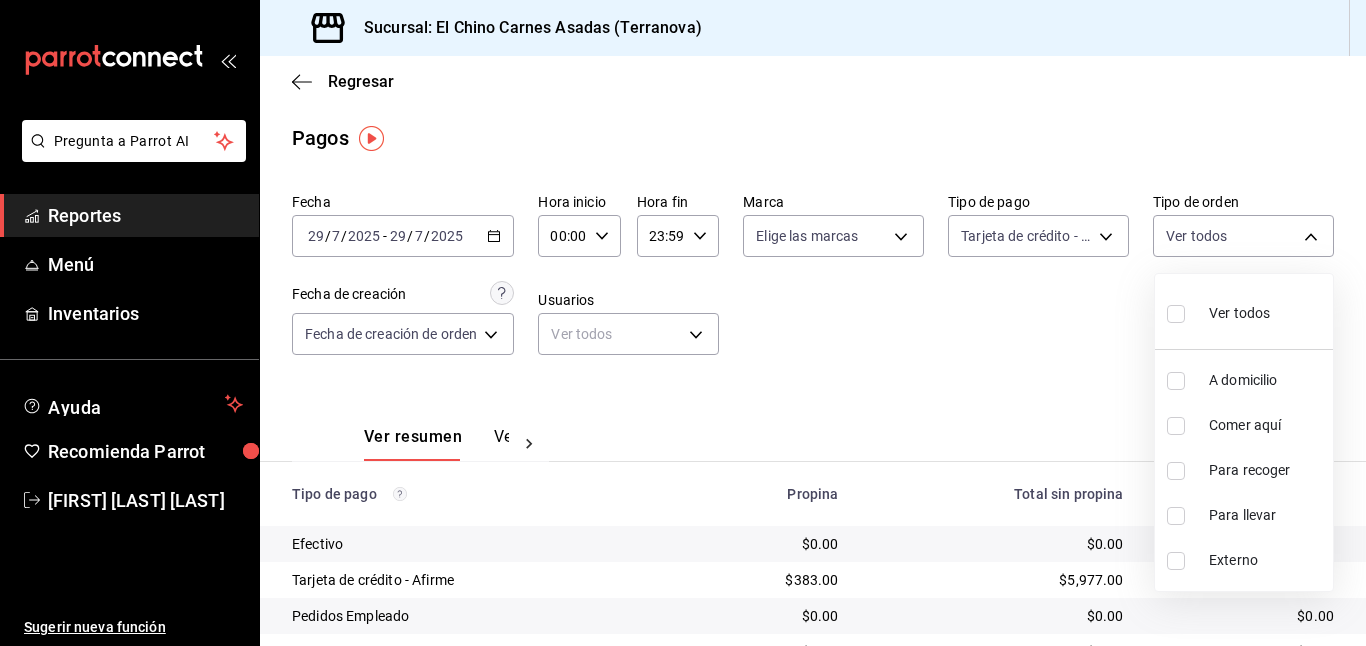 click at bounding box center (1176, 381) 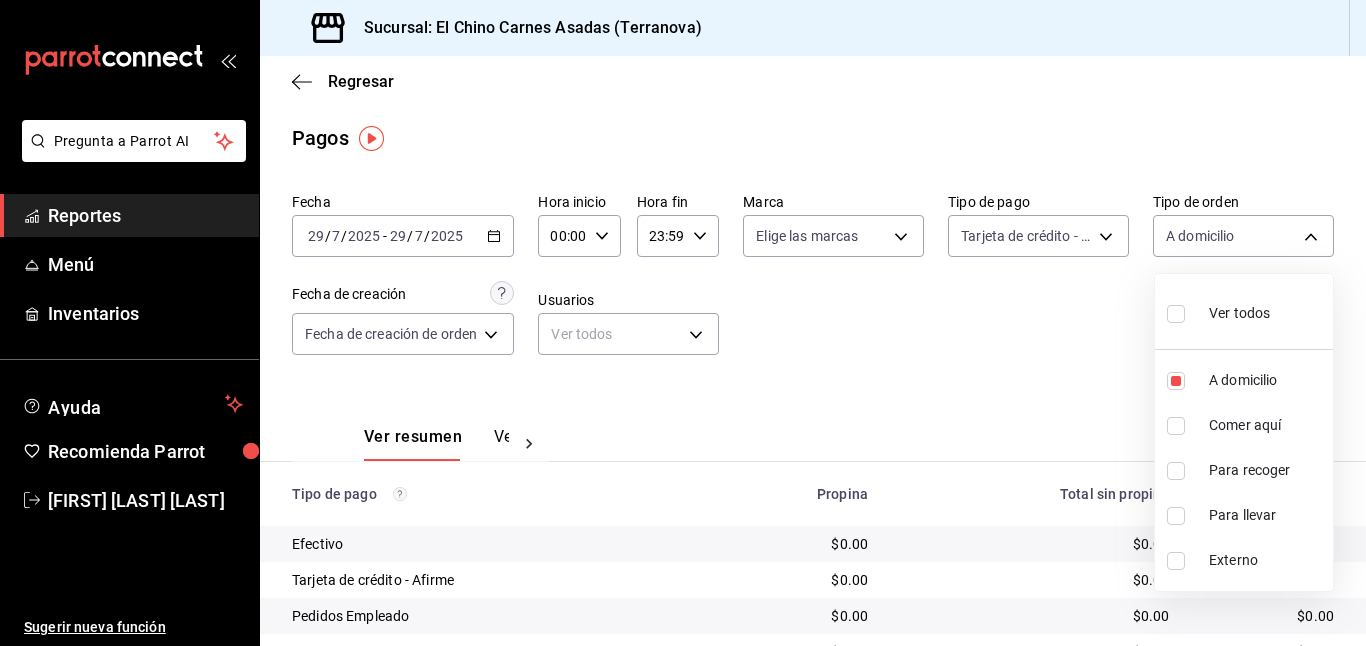 click at bounding box center [1176, 471] 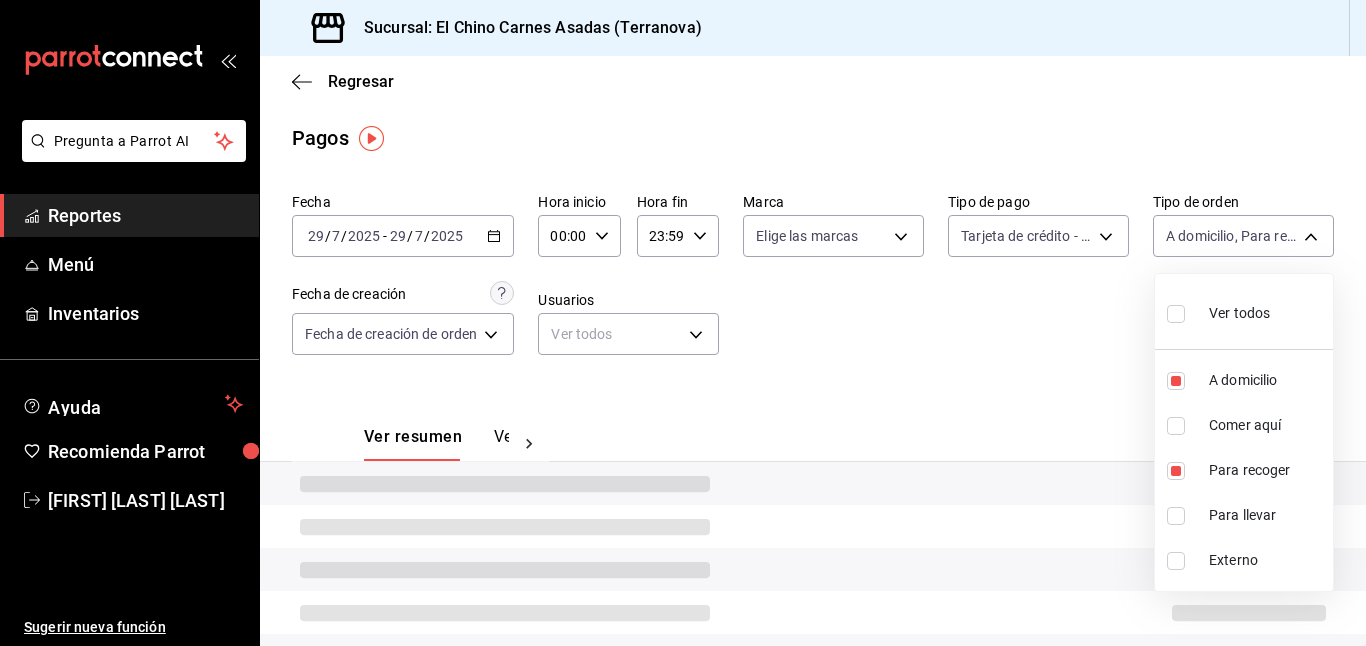 click at bounding box center [1176, 516] 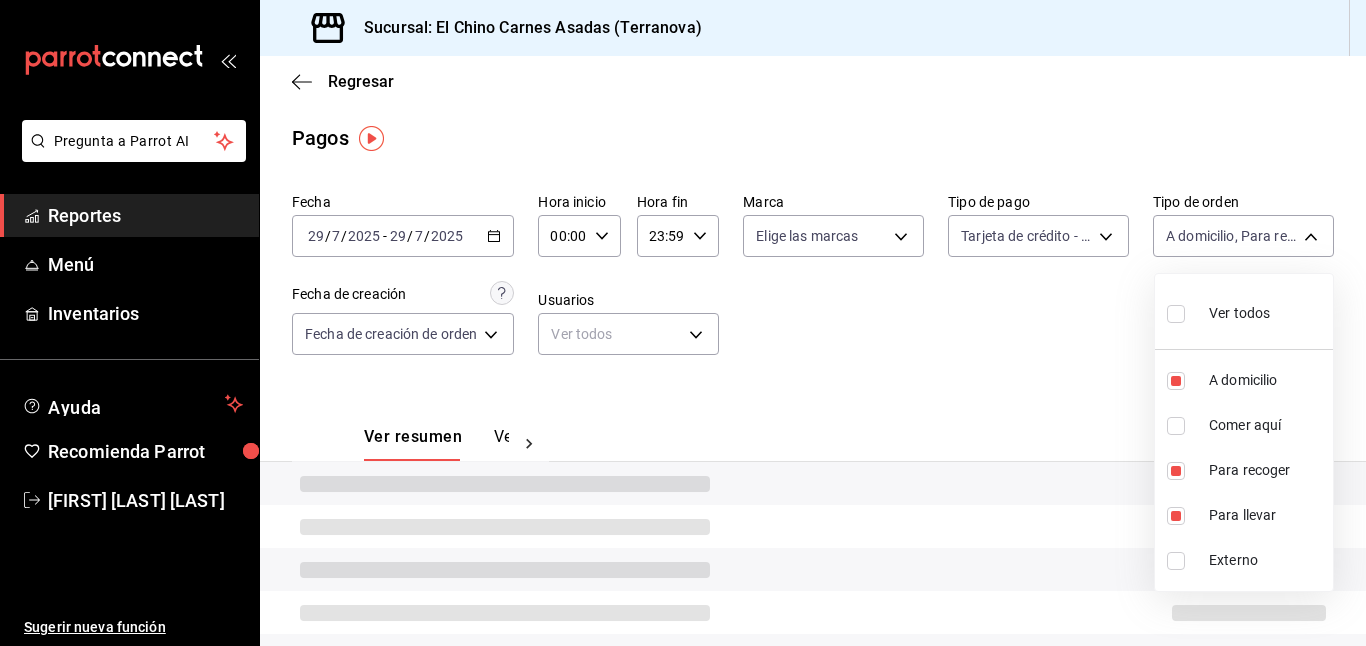 type on "97cbf8b1-65ca-4e3d-86af-5eaa739a991f,9184a79c-109f-4a06-b406-e1ad067f52b1,26f011f2-9ba5-4726-92d6-979f7a22c510" 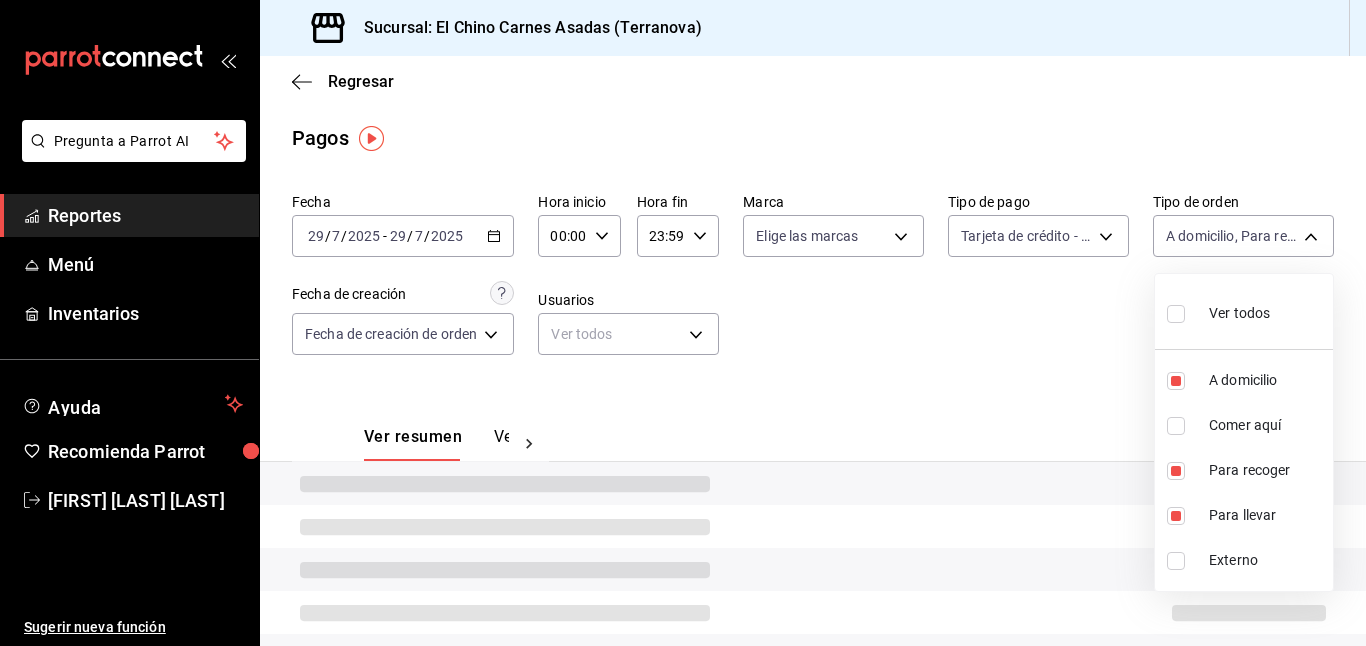 click at bounding box center [683, 323] 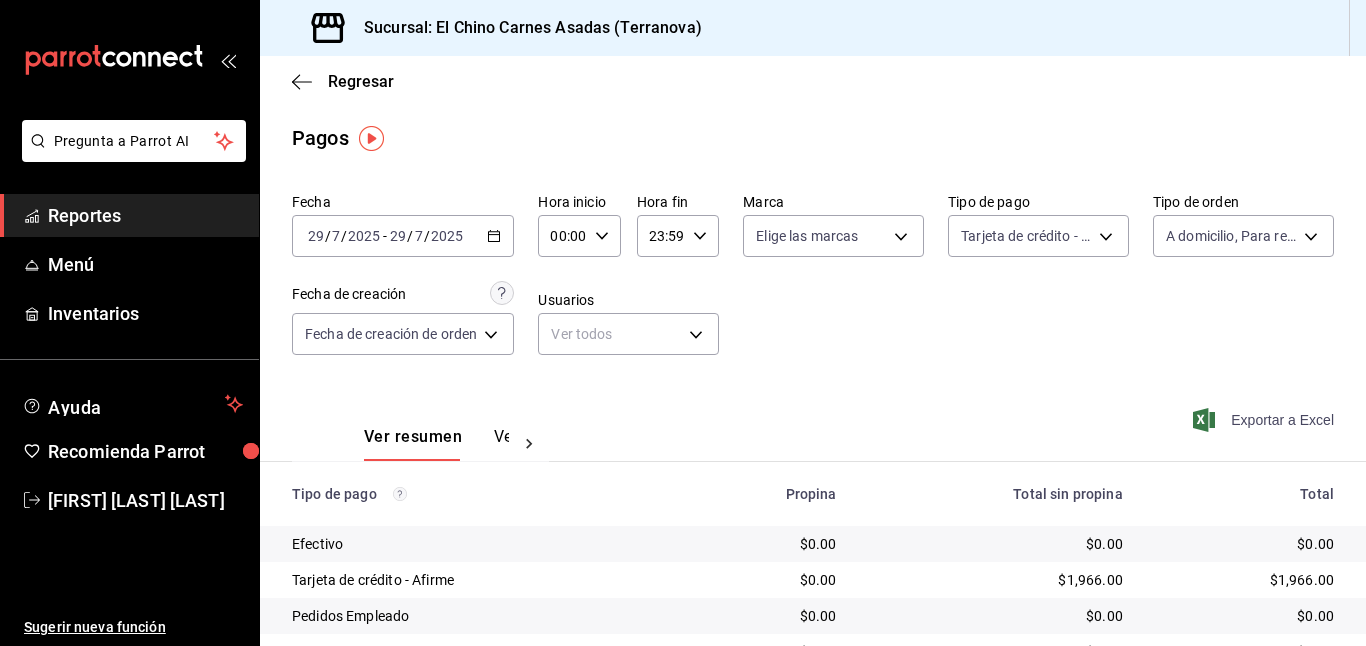 click on "Exportar a Excel" at bounding box center [1265, 420] 